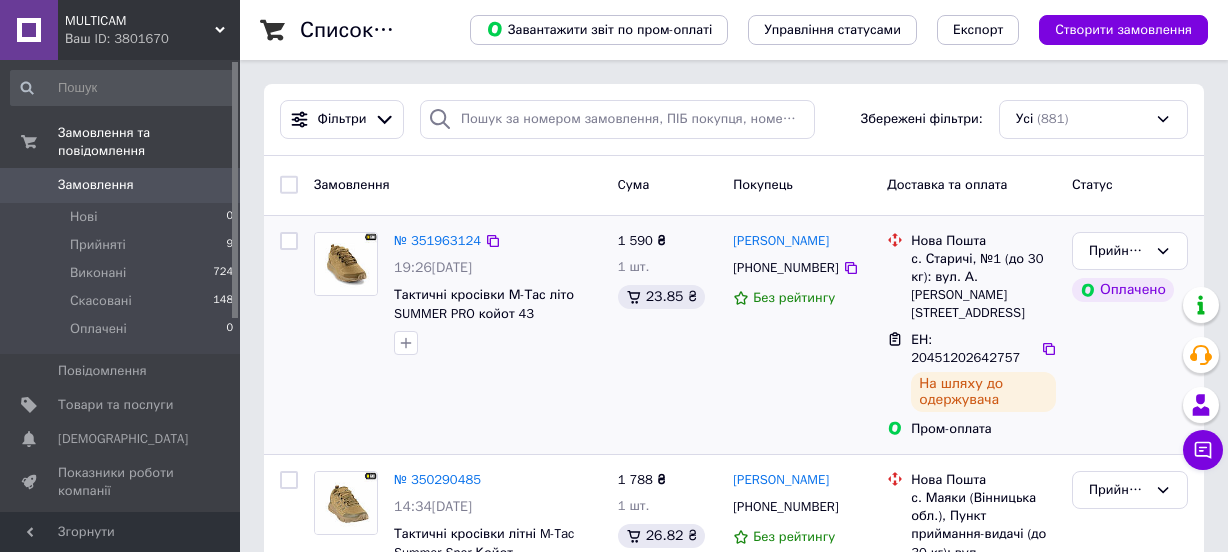 scroll, scrollTop: 0, scrollLeft: 0, axis: both 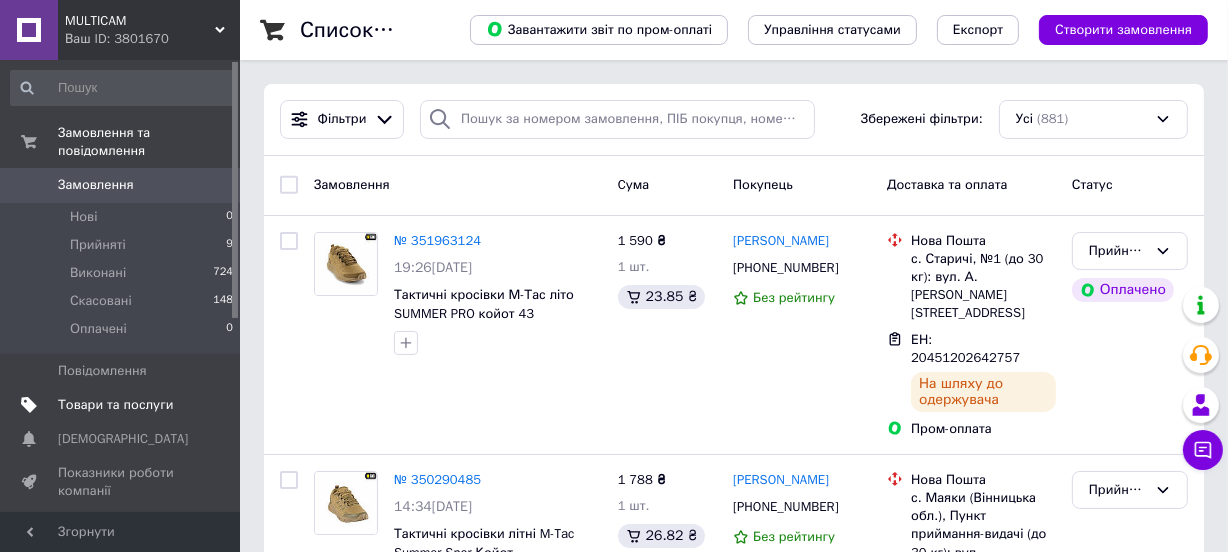 click on "Товари та послуги" at bounding box center (115, 405) 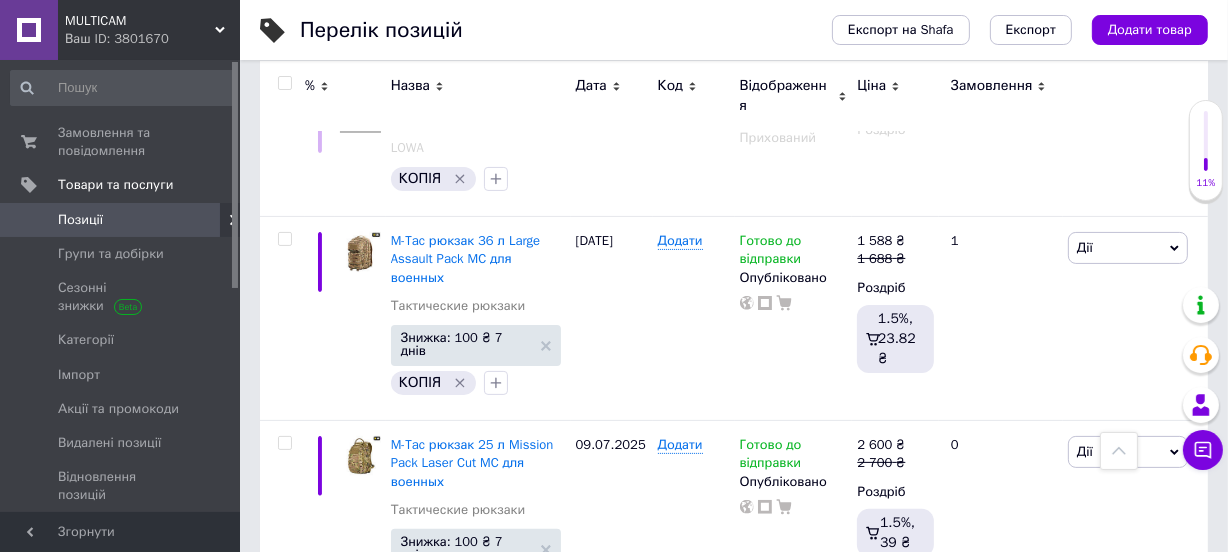 scroll, scrollTop: 346, scrollLeft: 0, axis: vertical 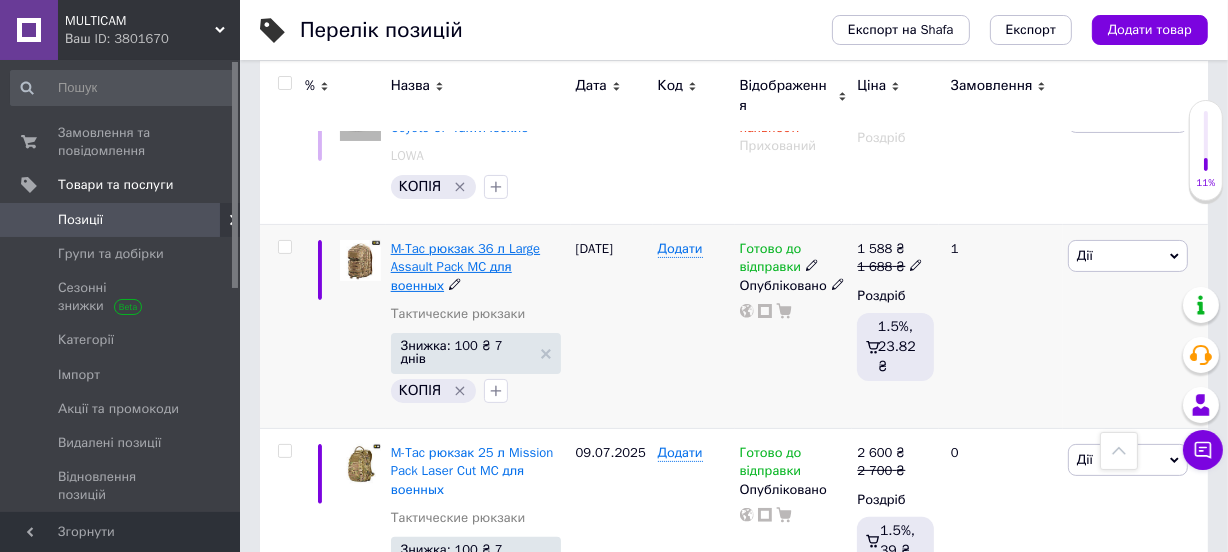 click on "M-Tac рюкзак 36 л Large Assault Pack MC для военных" at bounding box center [465, 266] 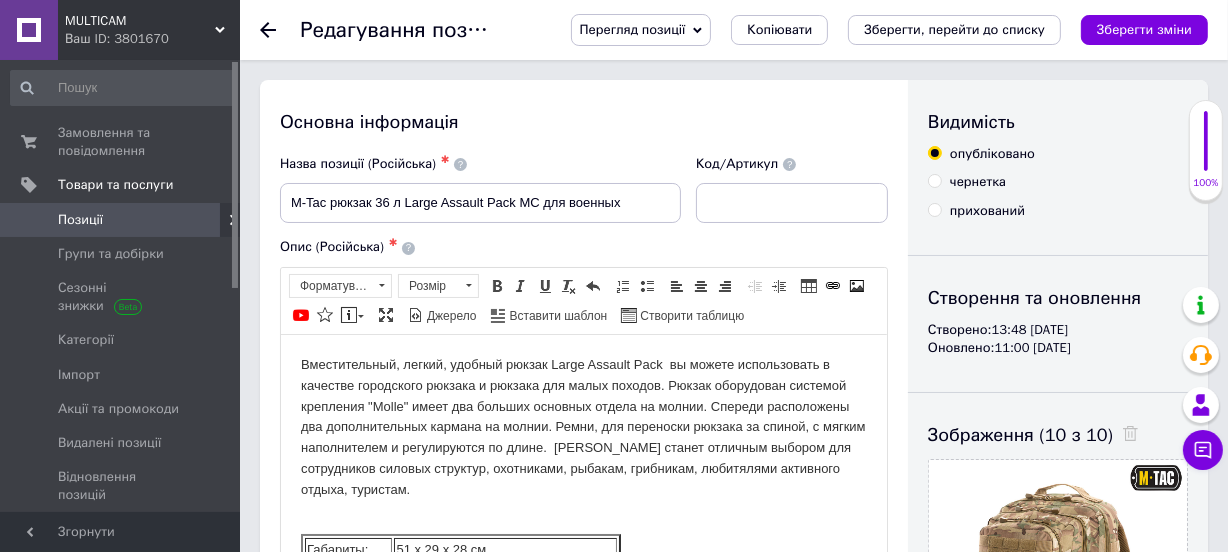 scroll, scrollTop: 0, scrollLeft: 0, axis: both 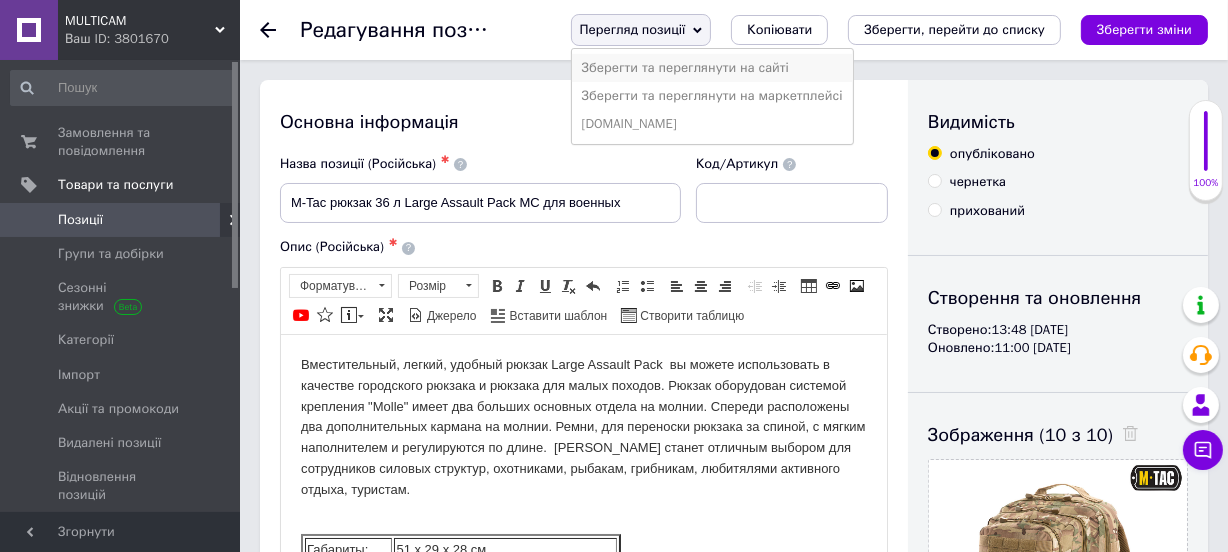 click on "Зберегти та переглянути на сайті" at bounding box center [712, 68] 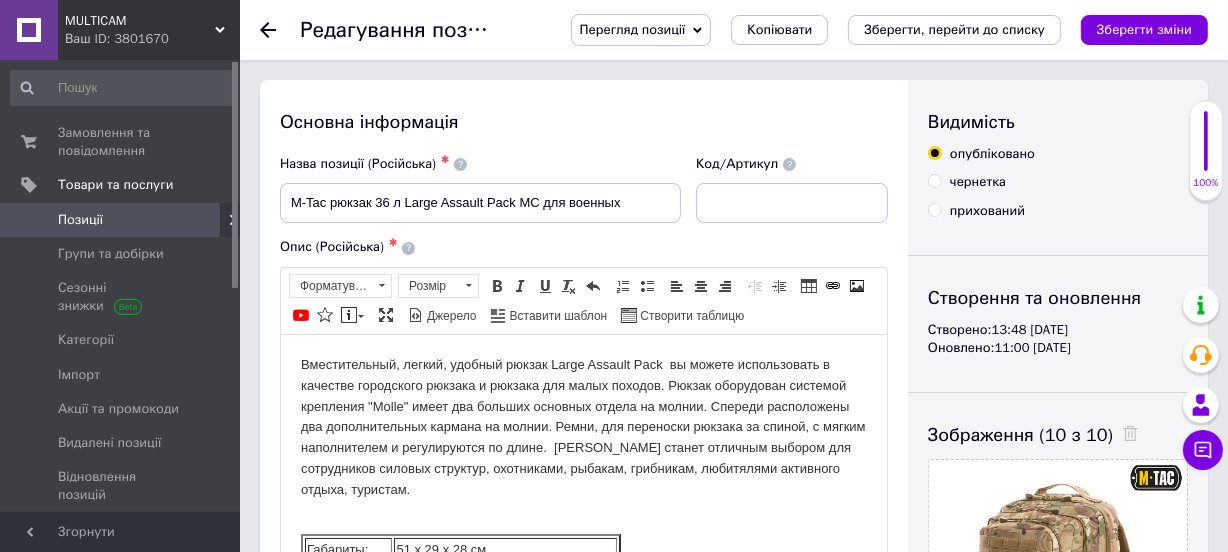 click on "Перегляд позиції" at bounding box center [641, 30] 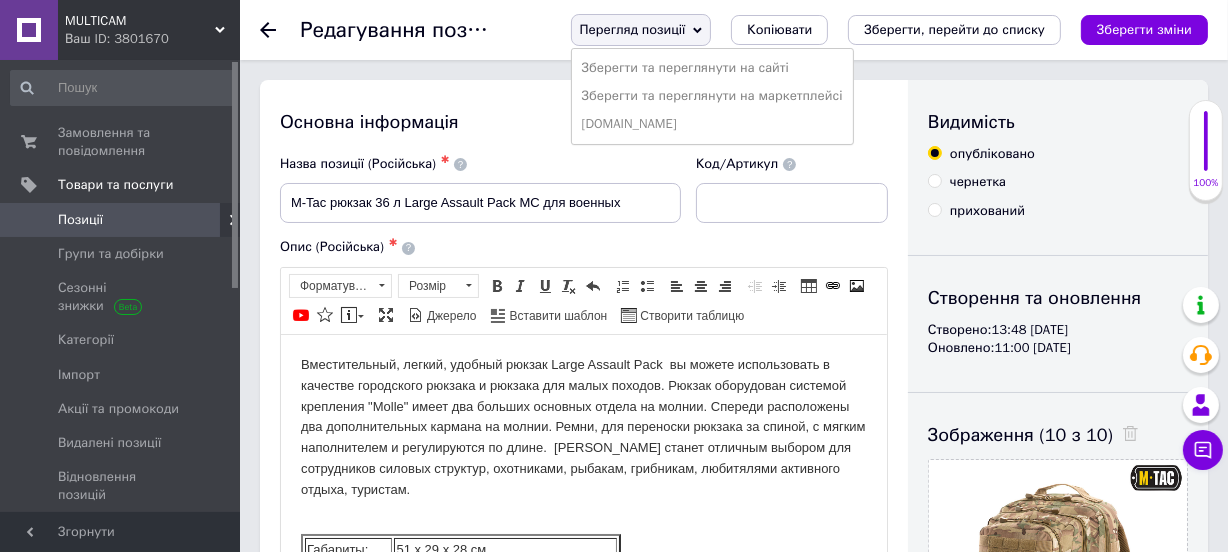 click on "Перегляд позиції" at bounding box center (641, 30) 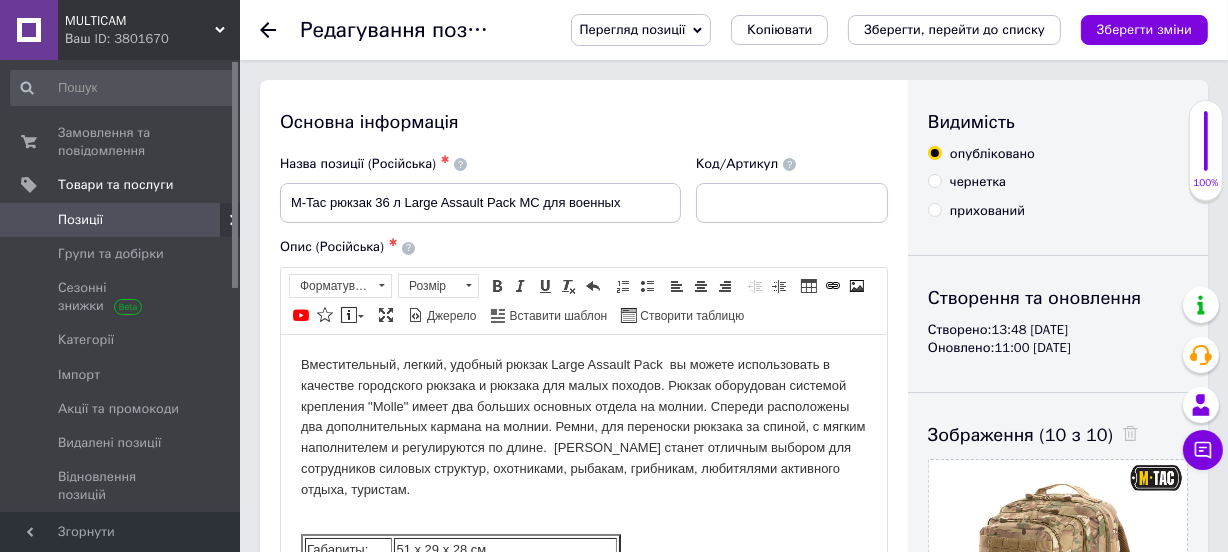 click on "Перегляд позиції" at bounding box center [641, 30] 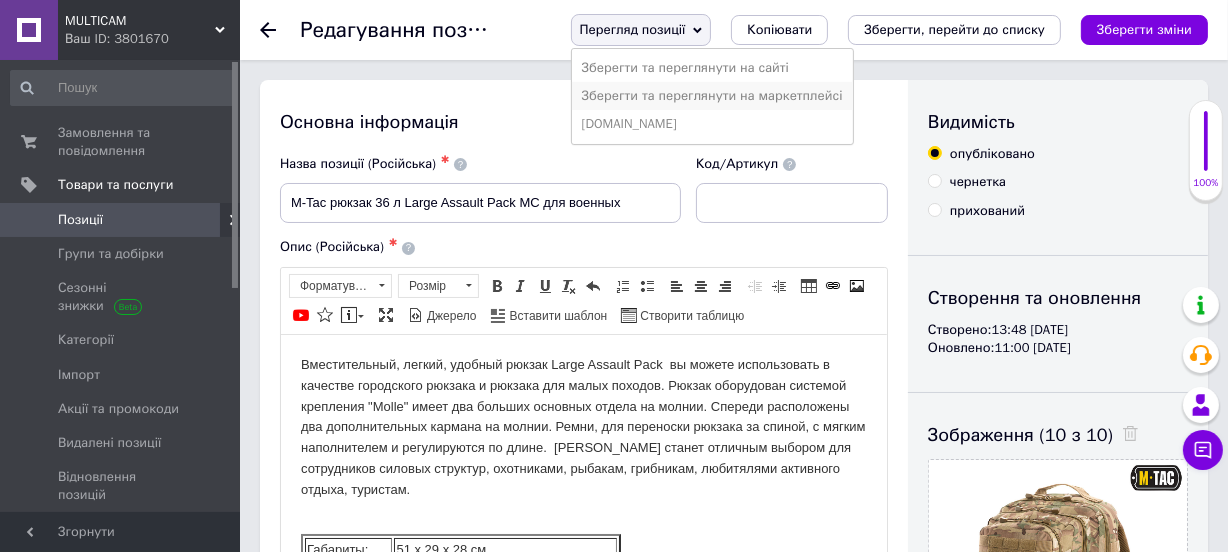 click on "Зберегти та переглянути на маркетплейсі" at bounding box center (712, 96) 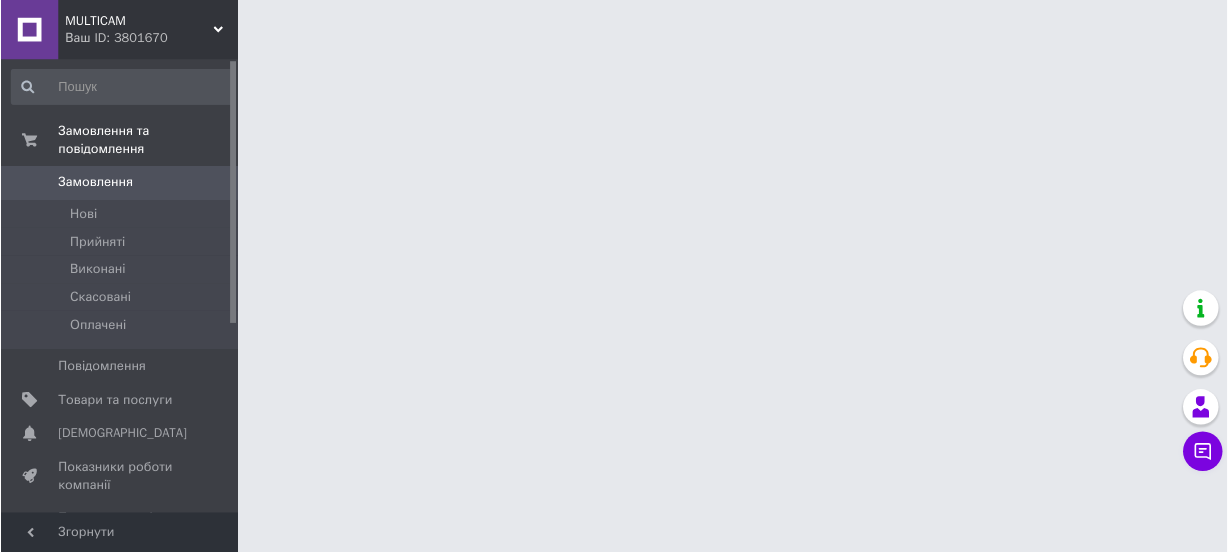 scroll, scrollTop: 0, scrollLeft: 0, axis: both 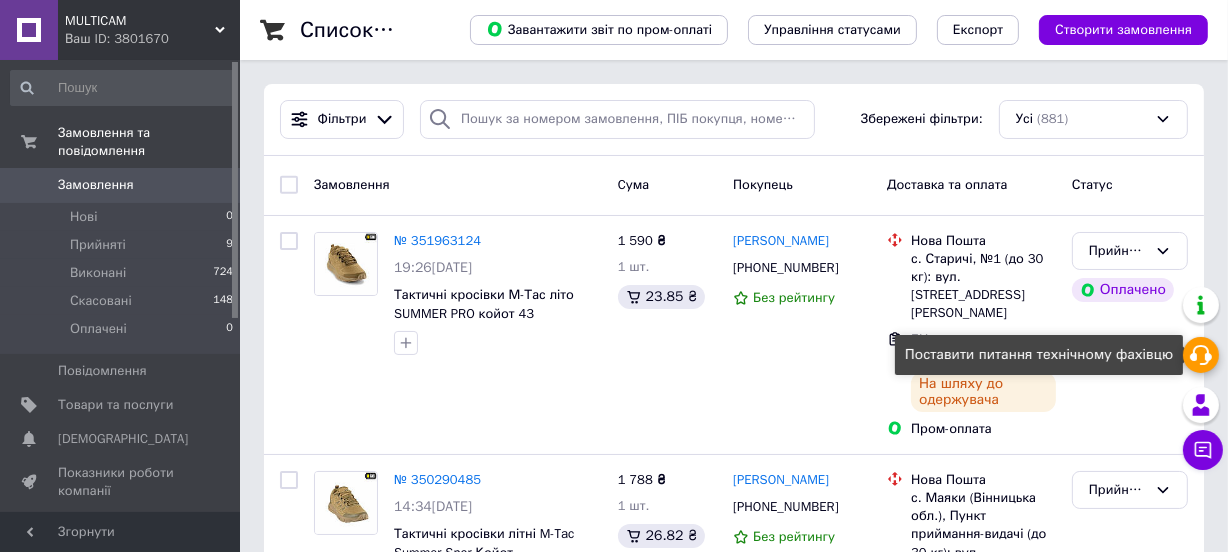 click 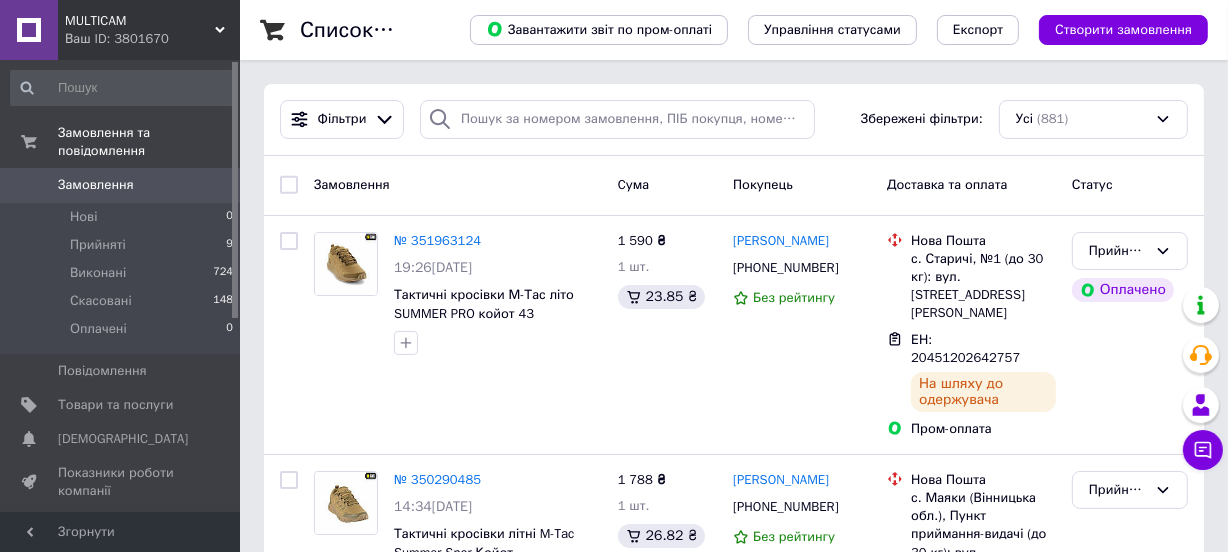 click on "На шляху до одержувача" at bounding box center (983, 392) 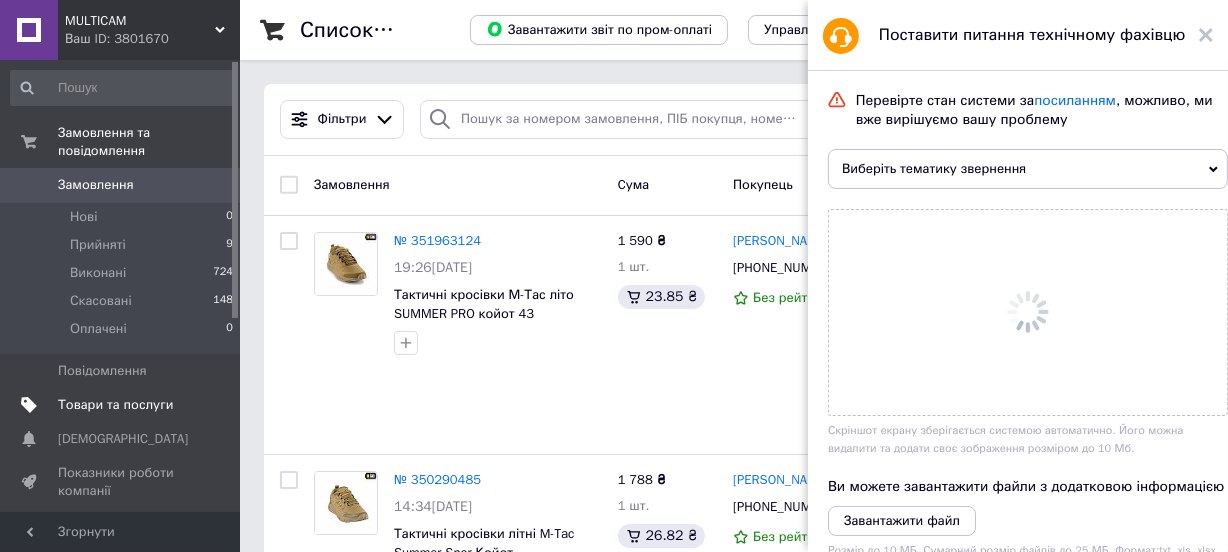 click on "Товари та послуги" at bounding box center (115, 405) 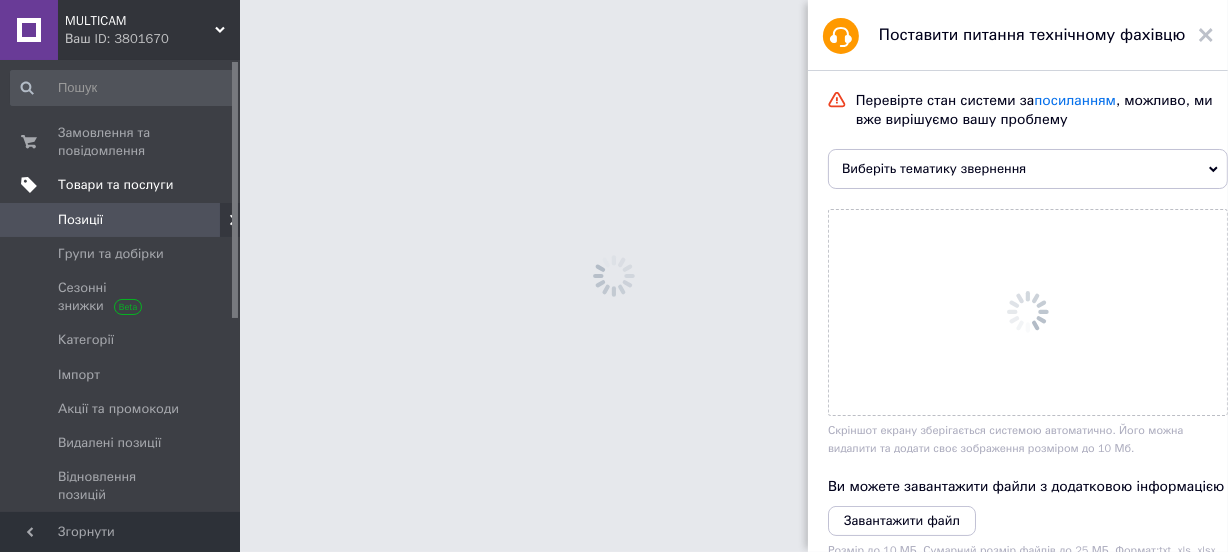 click on "Акції та промокоди" at bounding box center (118, 409) 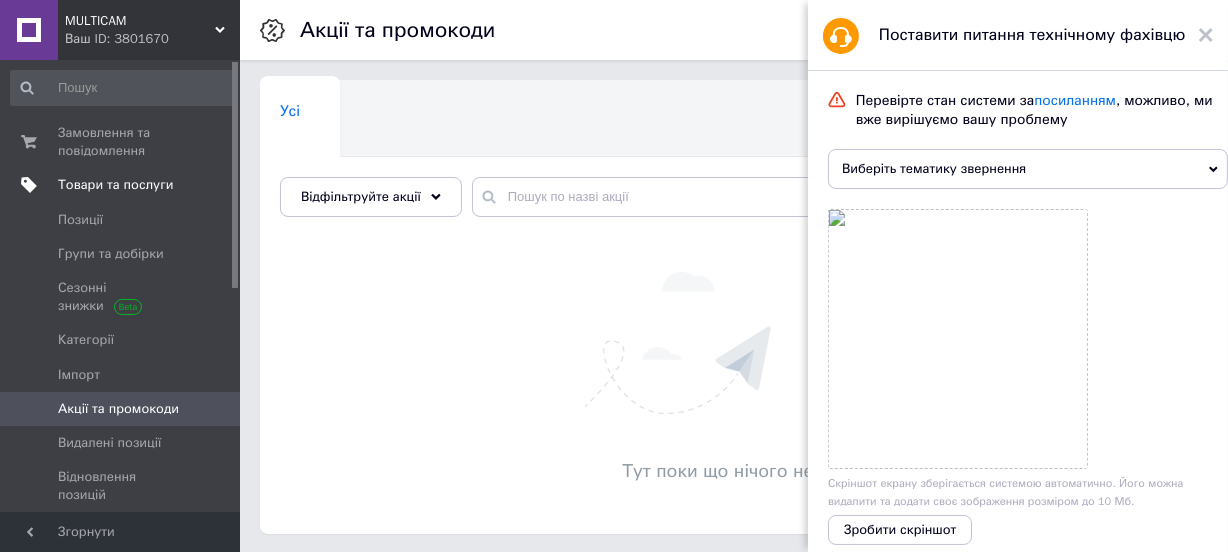 click on "Товари та послуги" at bounding box center (115, 185) 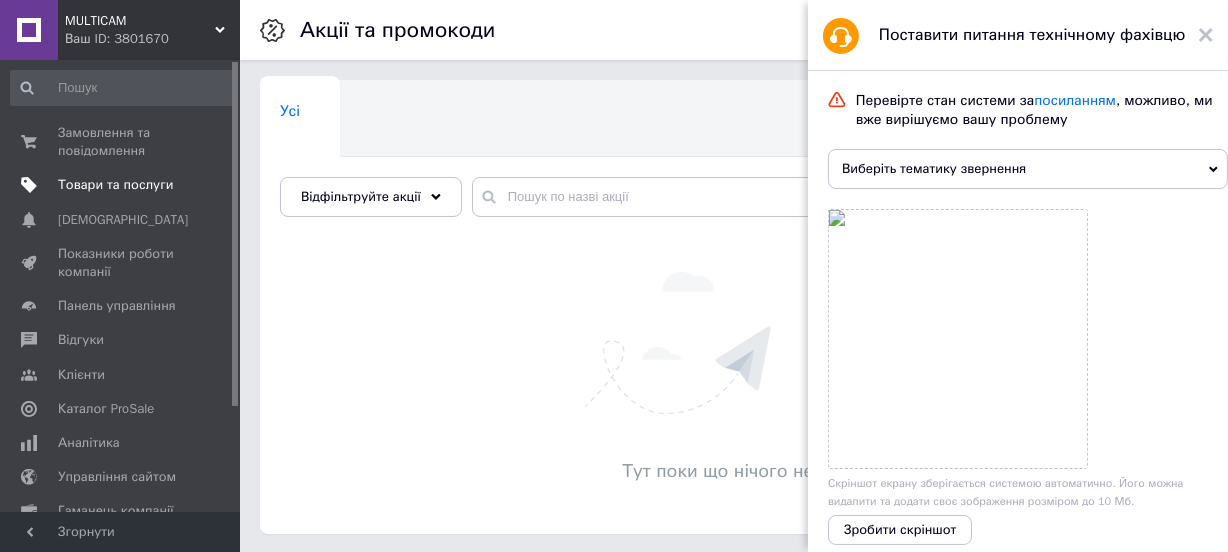 click on "Товари та послуги" at bounding box center (115, 185) 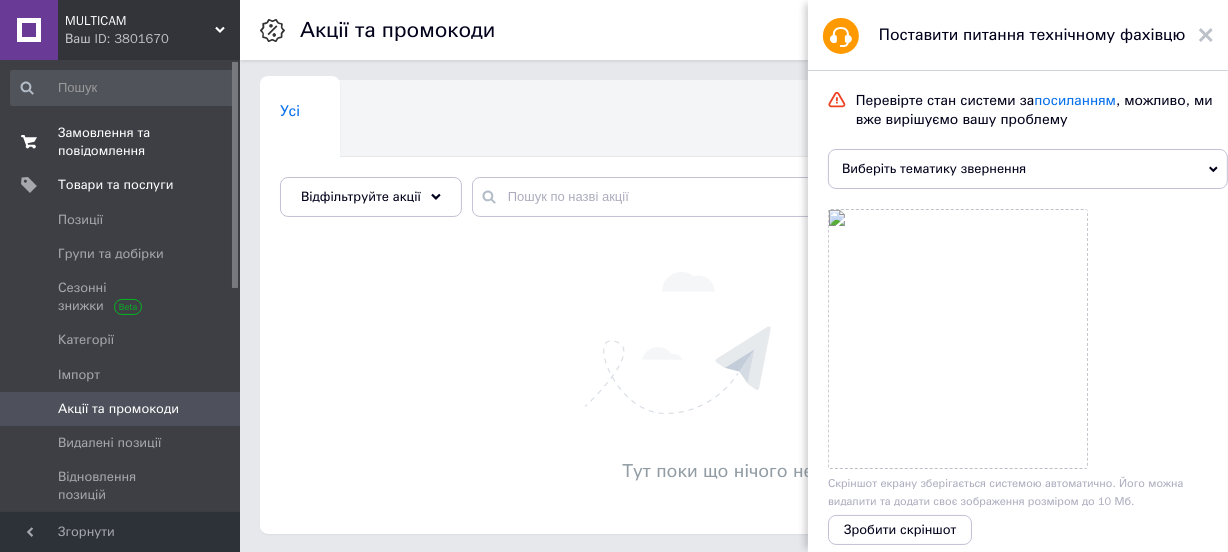 click on "Замовлення та повідомлення" at bounding box center [121, 142] 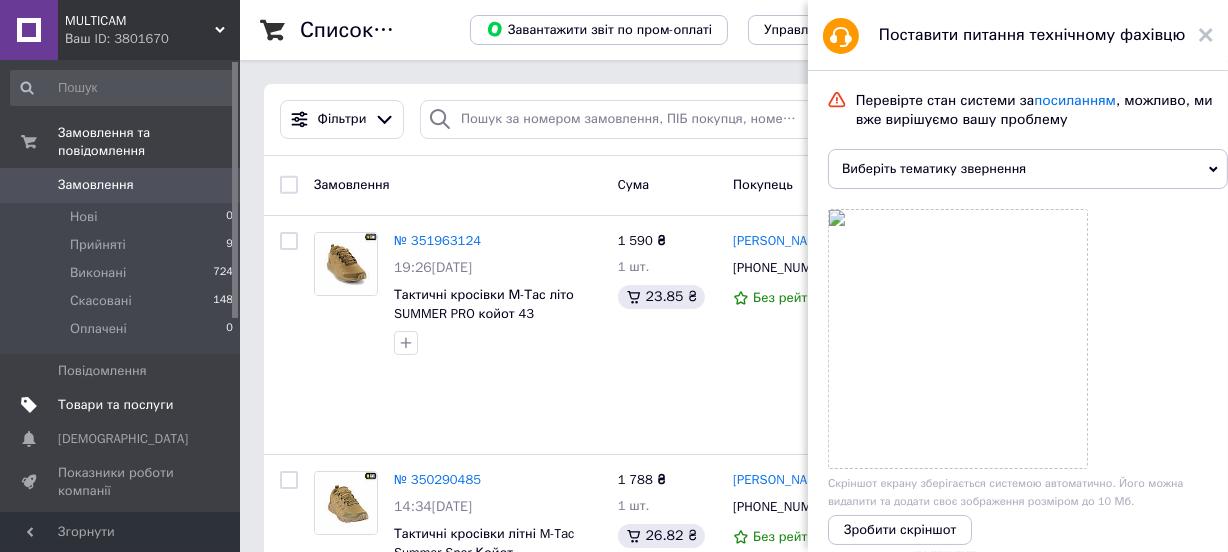 click on "Товари та послуги" at bounding box center (115, 405) 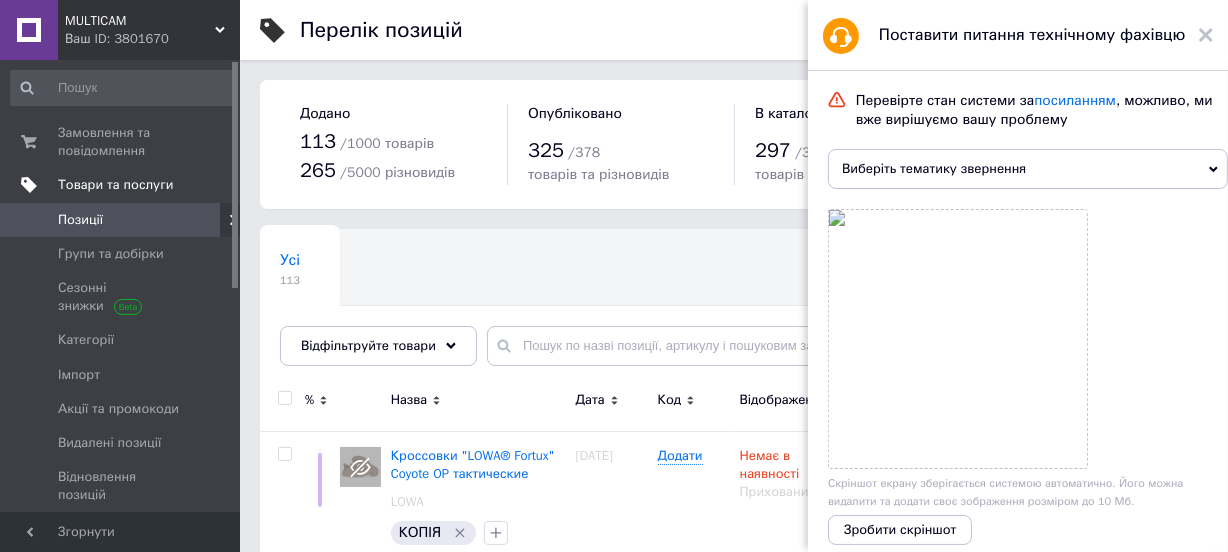 click on "Товари та послуги" at bounding box center (115, 185) 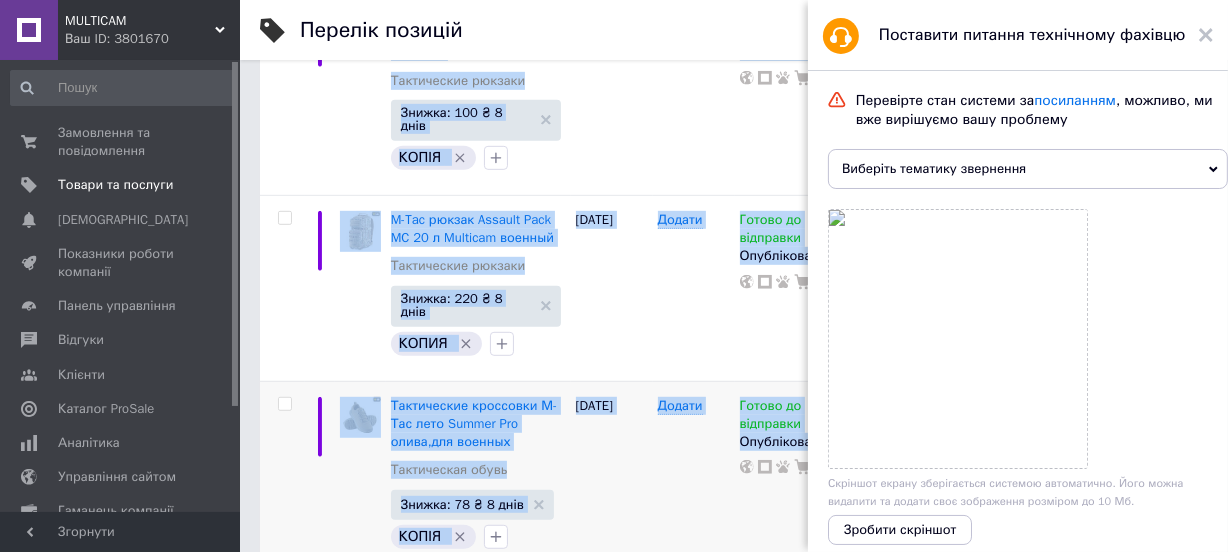 scroll, scrollTop: 1051, scrollLeft: 0, axis: vertical 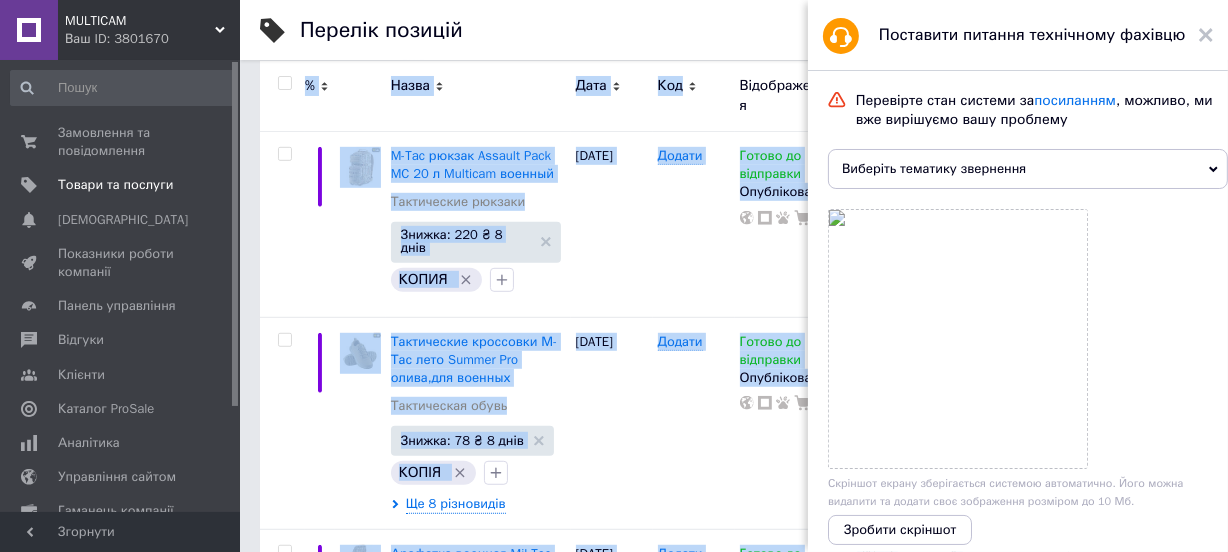drag, startPoint x: 730, startPoint y: 255, endPoint x: 695, endPoint y: 95, distance: 163.78339 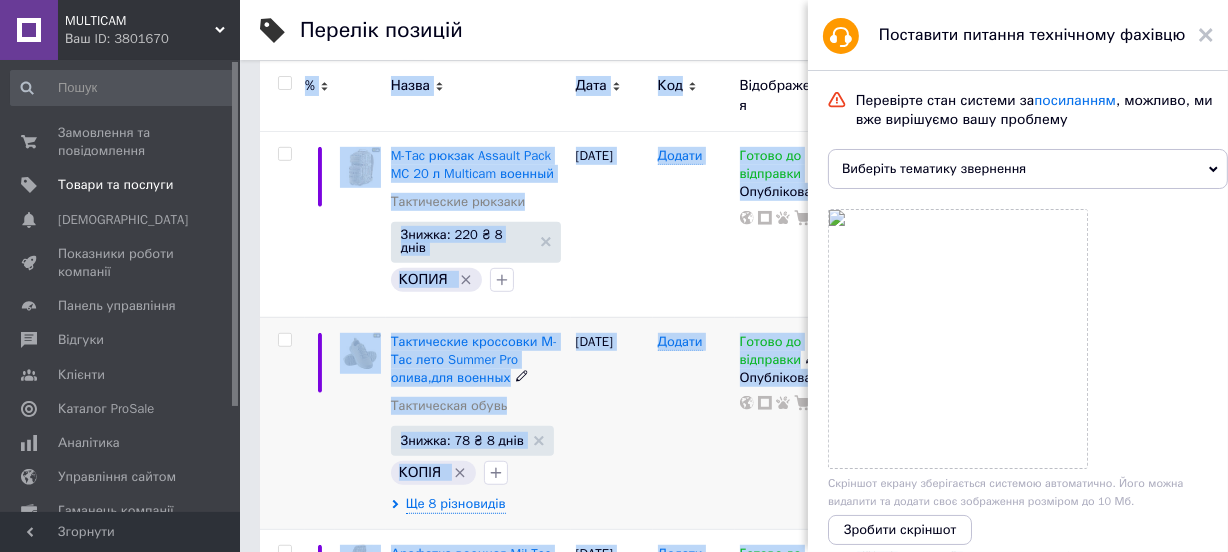 click on "Додати" at bounding box center [694, 423] 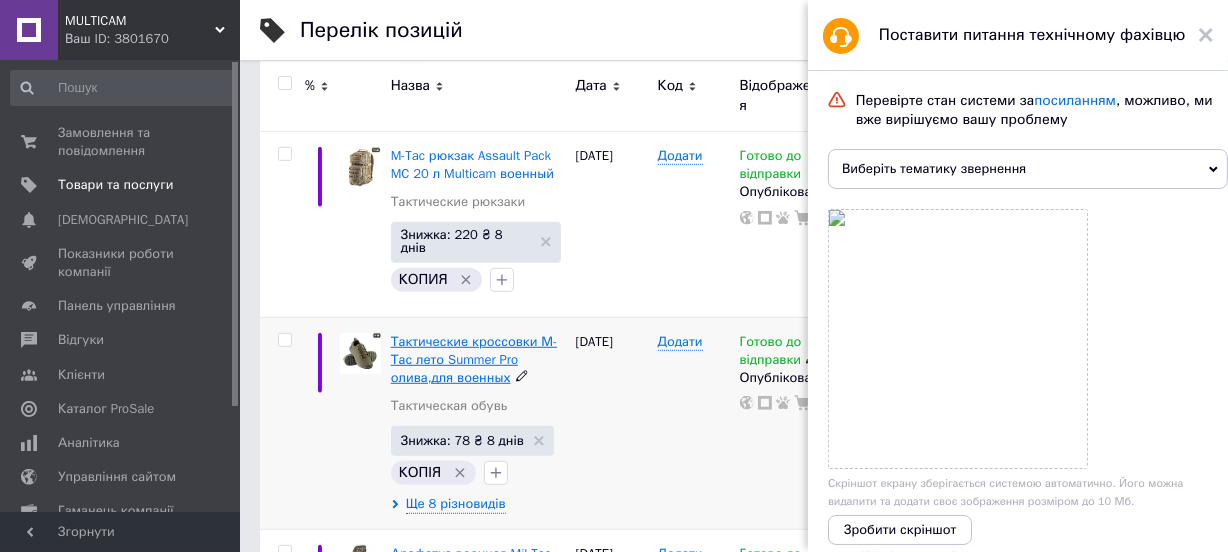 click on "Тактические кроссовки М-Тас лето Summer Pro олива,для военных" at bounding box center (474, 359) 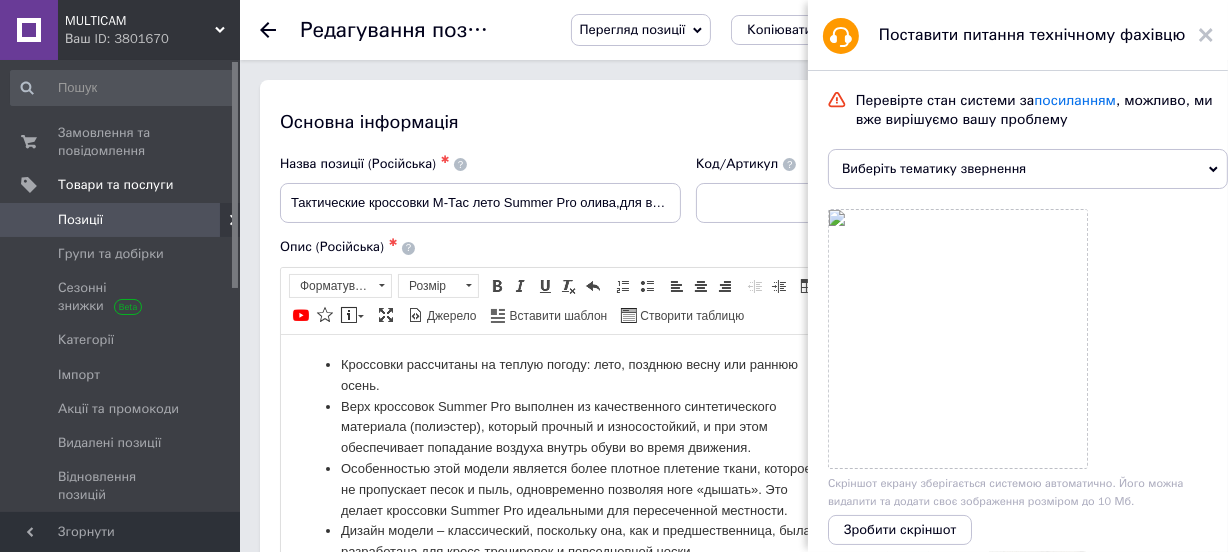 scroll, scrollTop: 0, scrollLeft: 0, axis: both 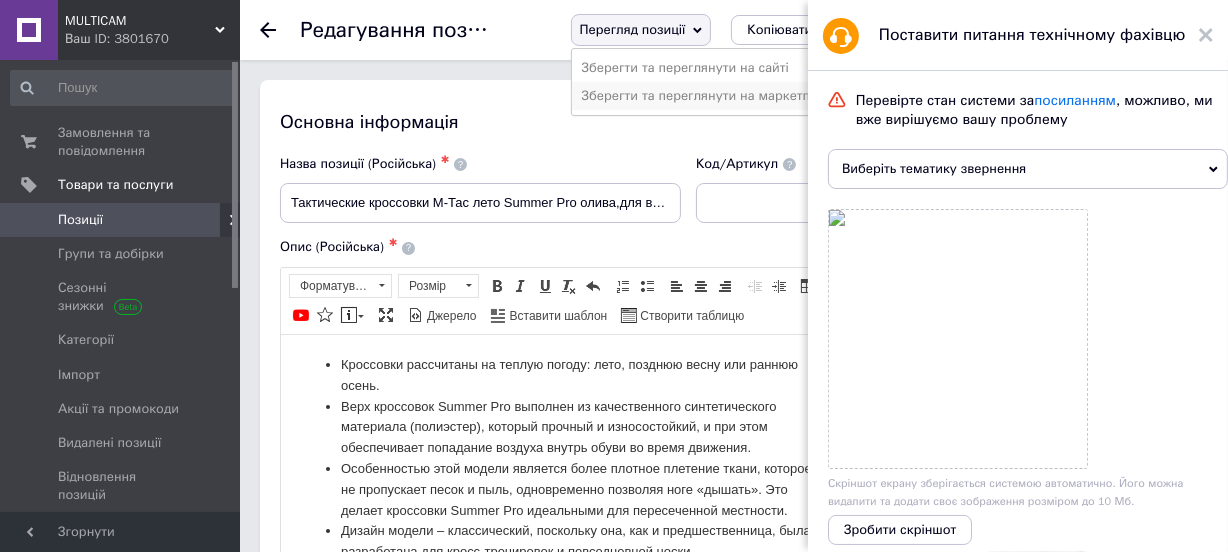 click on "Зберегти та переглянути на маркетплейсі" at bounding box center (712, 96) 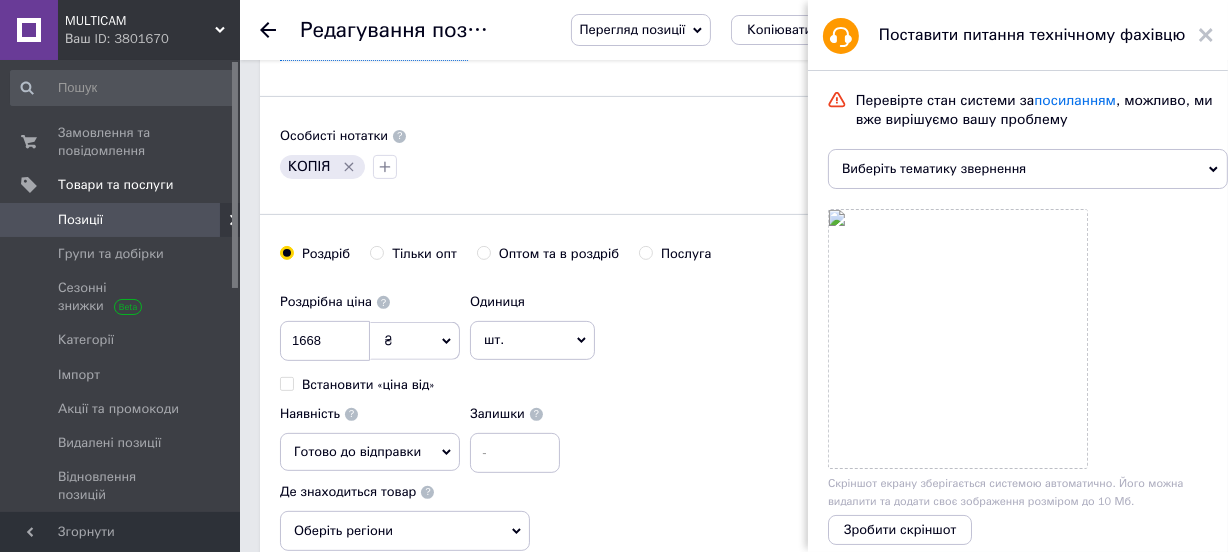 scroll, scrollTop: 632, scrollLeft: 0, axis: vertical 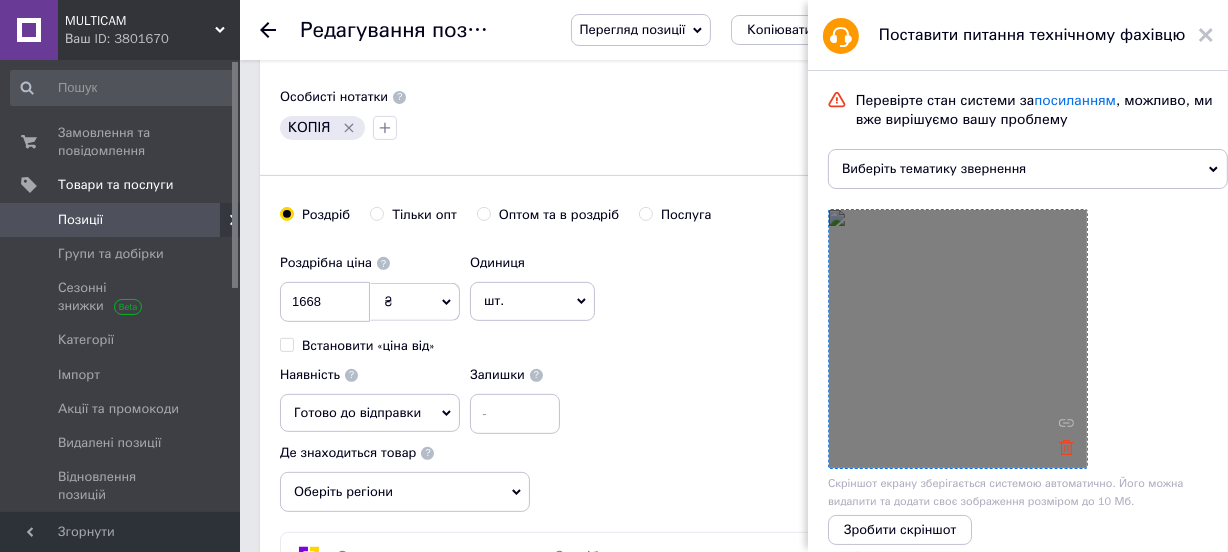 click 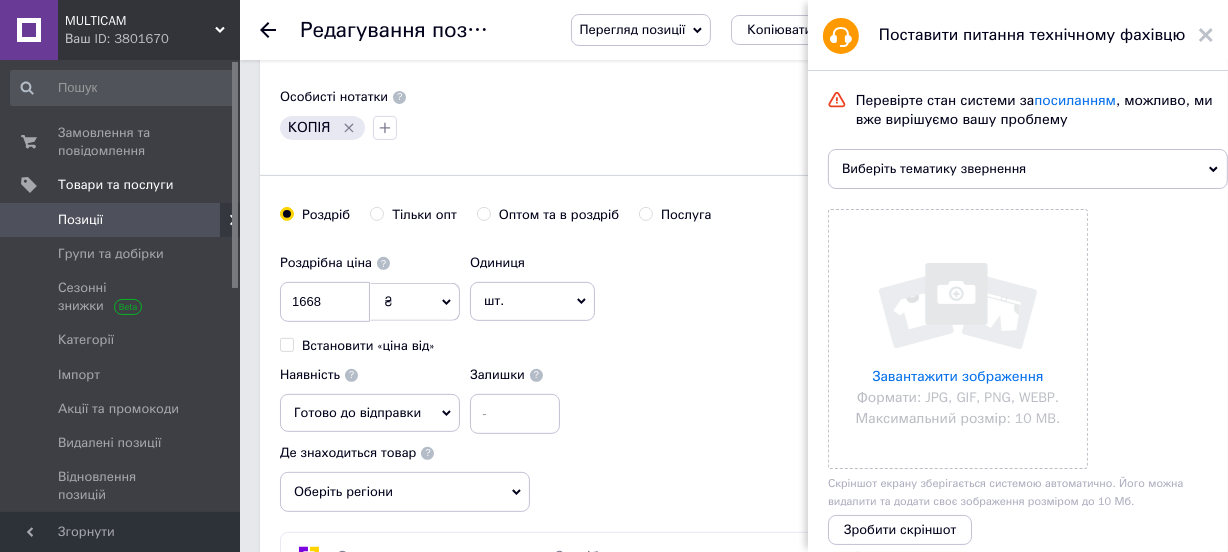 drag, startPoint x: 1002, startPoint y: 337, endPoint x: 734, endPoint y: 409, distance: 277.50314 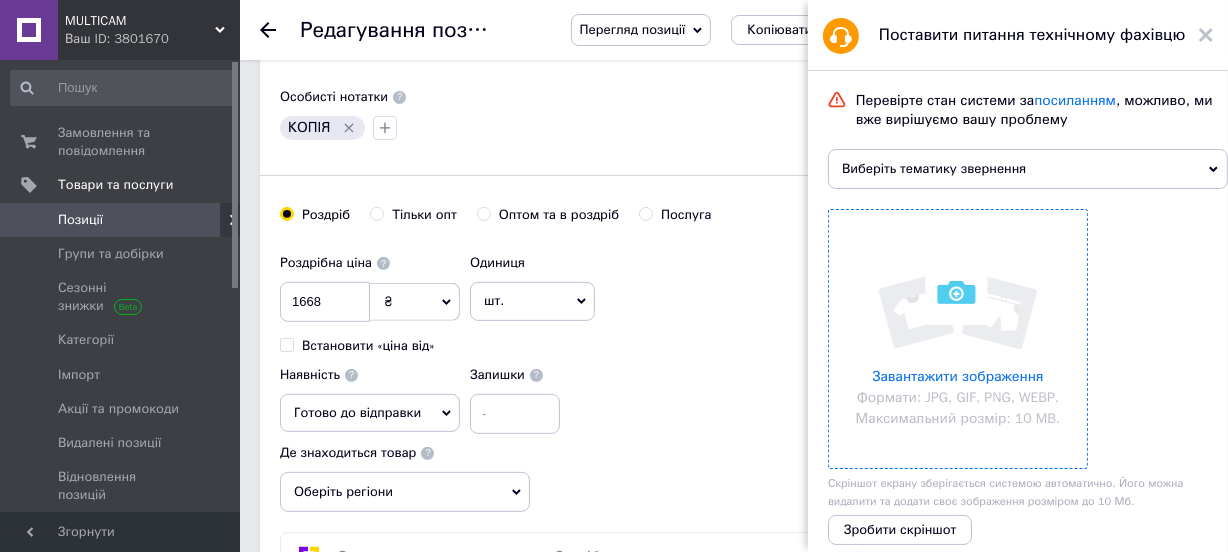click at bounding box center [958, 339] 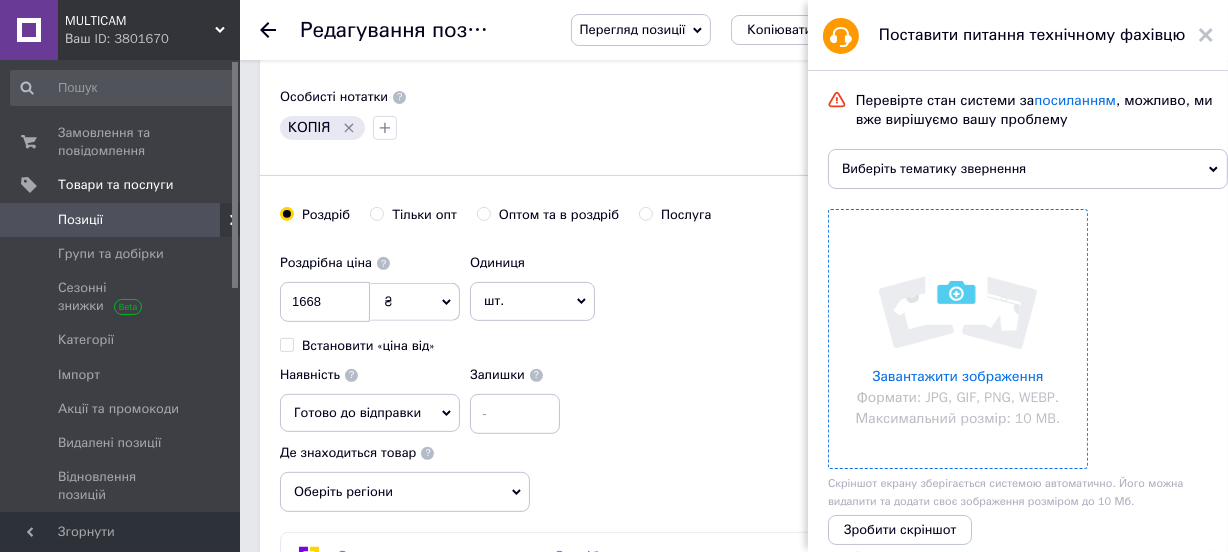 scroll, scrollTop: 1115, scrollLeft: 0, axis: vertical 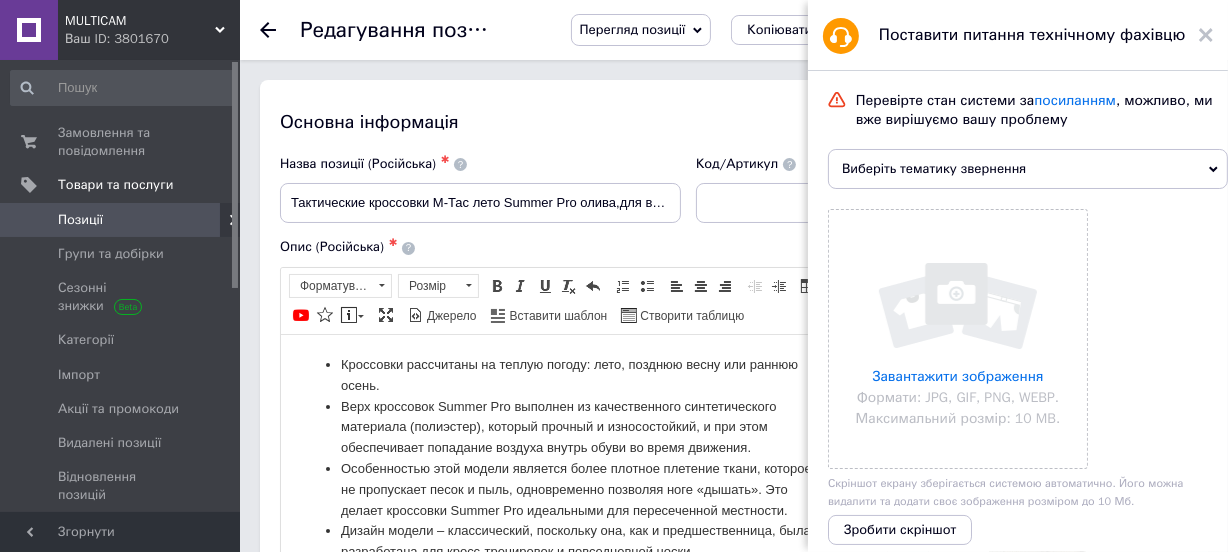 click on "Поставити питання технічному фахівцю" at bounding box center [1018, 35] 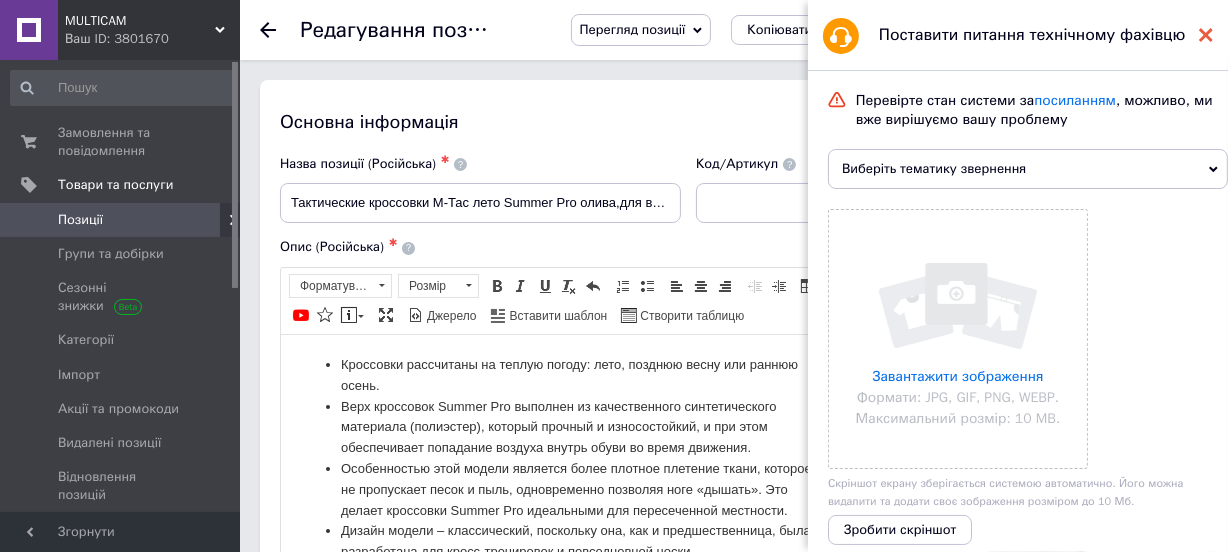 click 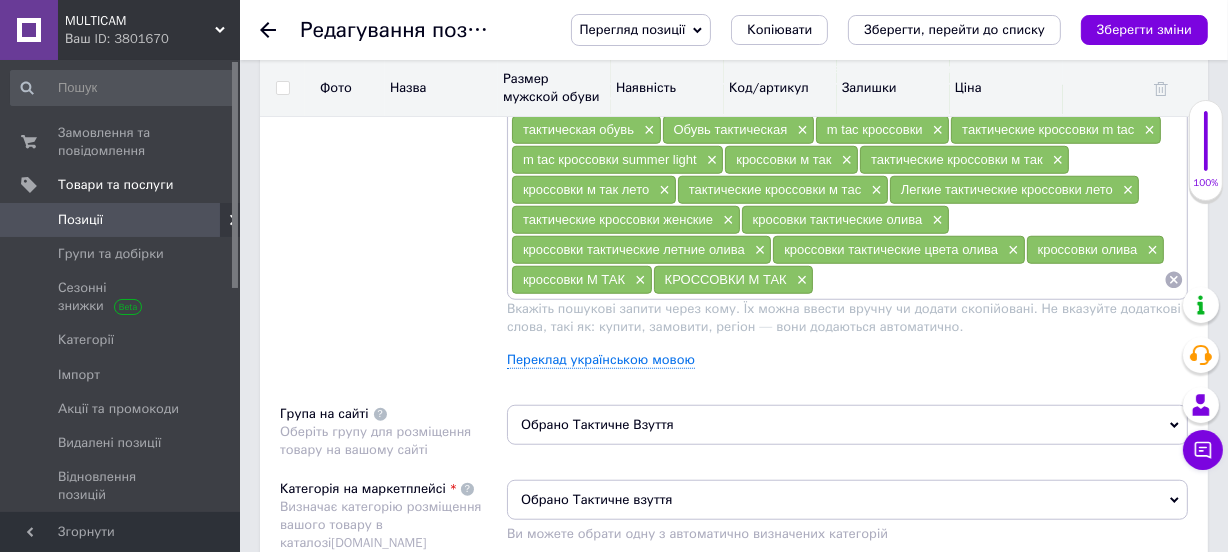 scroll, scrollTop: 0, scrollLeft: 0, axis: both 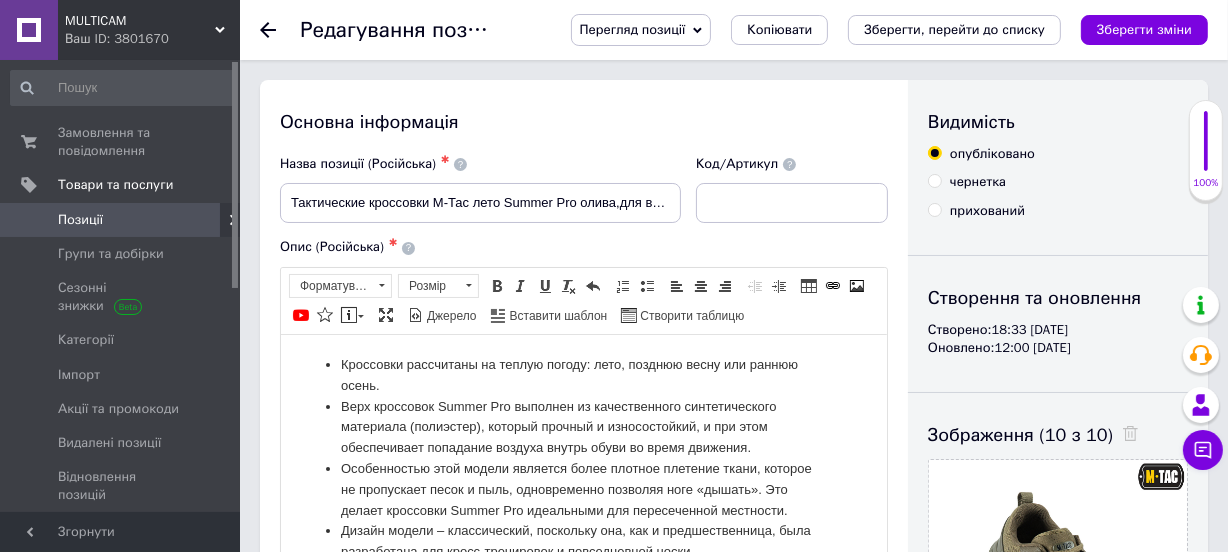 click 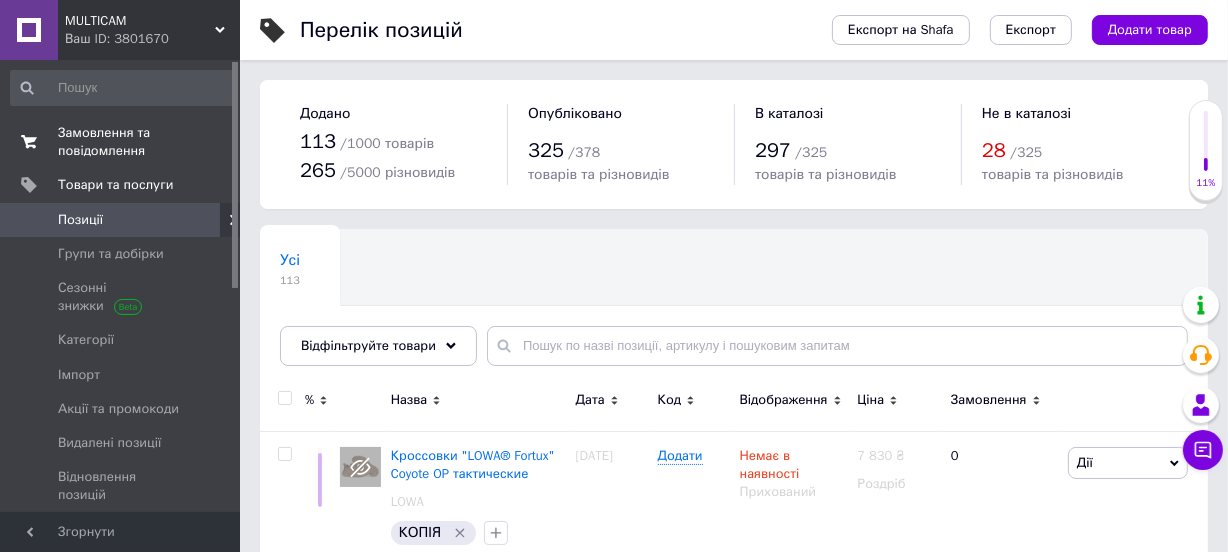 click on "Замовлення та повідомлення" at bounding box center [121, 142] 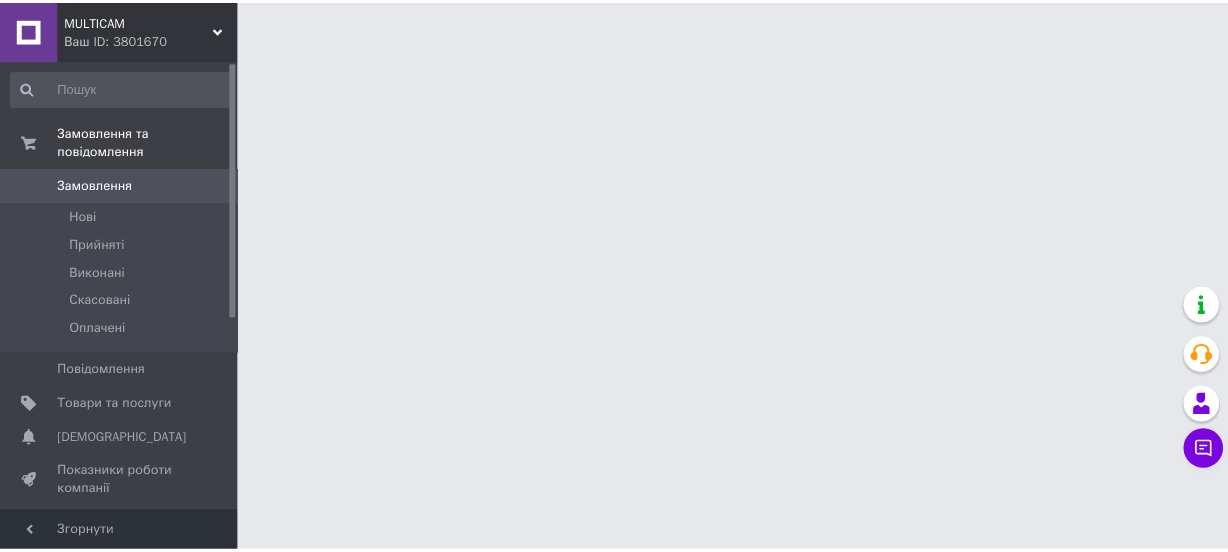 scroll, scrollTop: 0, scrollLeft: 0, axis: both 